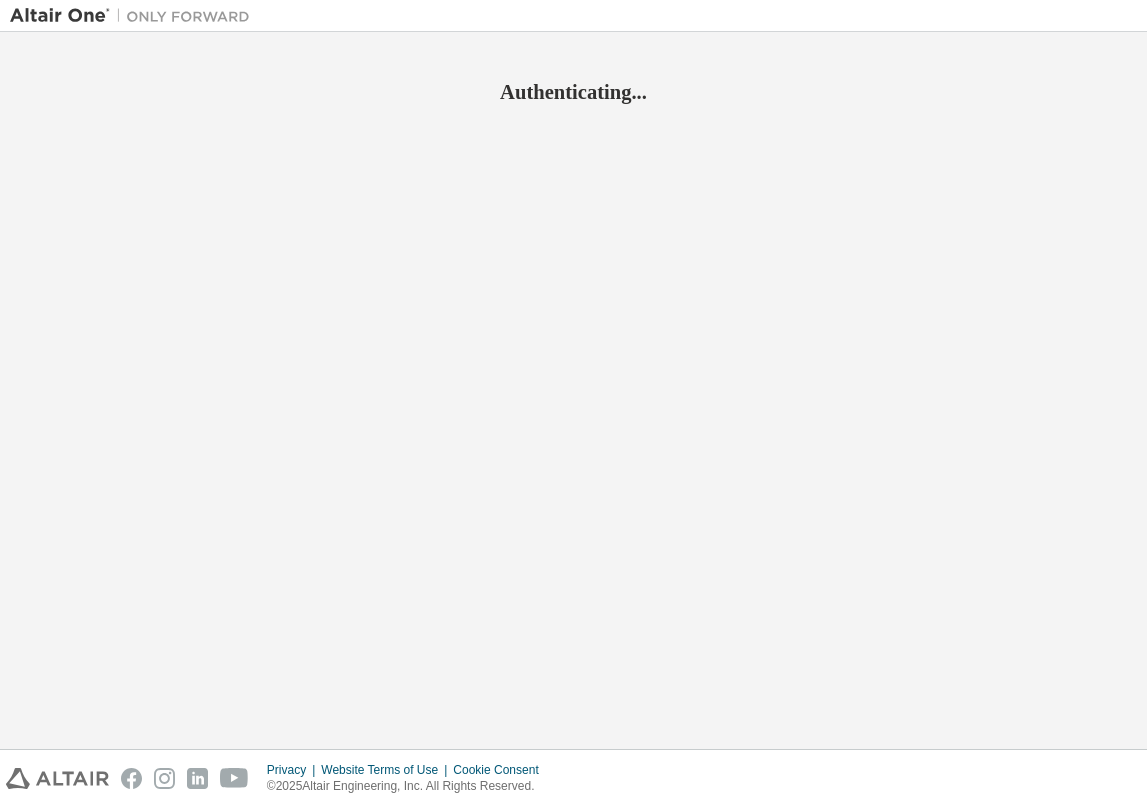 scroll, scrollTop: 0, scrollLeft: 0, axis: both 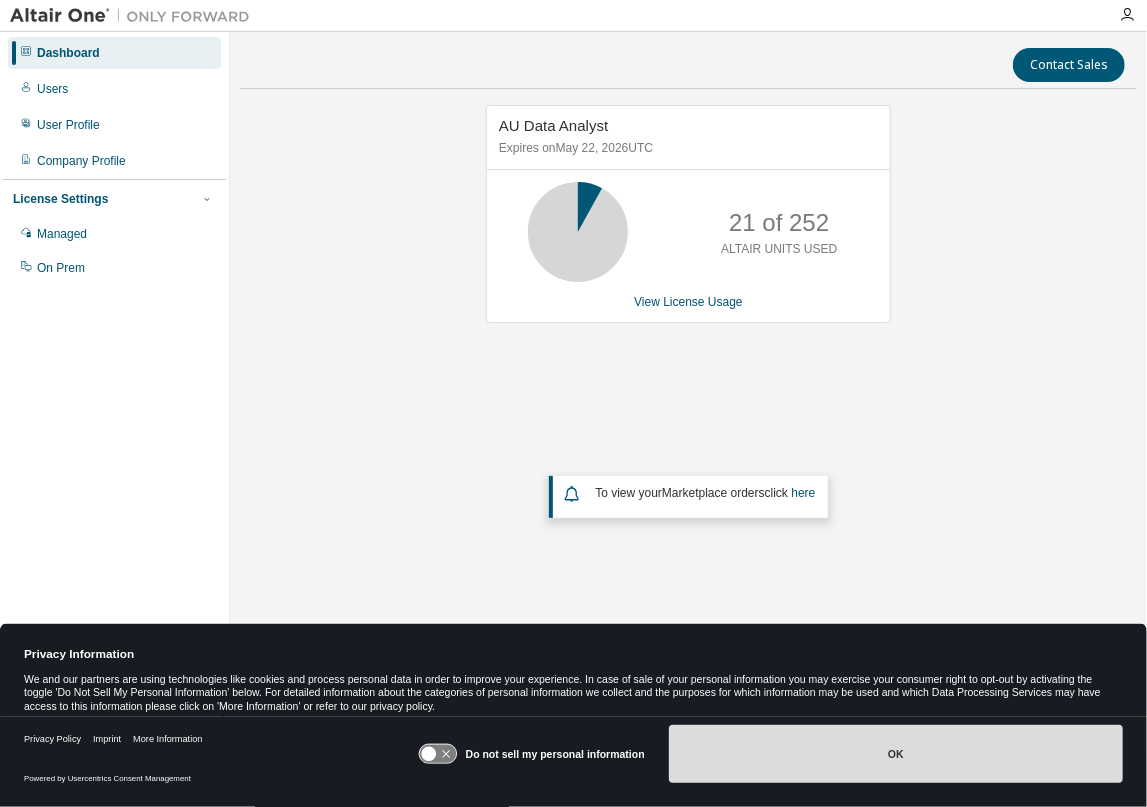 click on "OK" at bounding box center (896, 754) 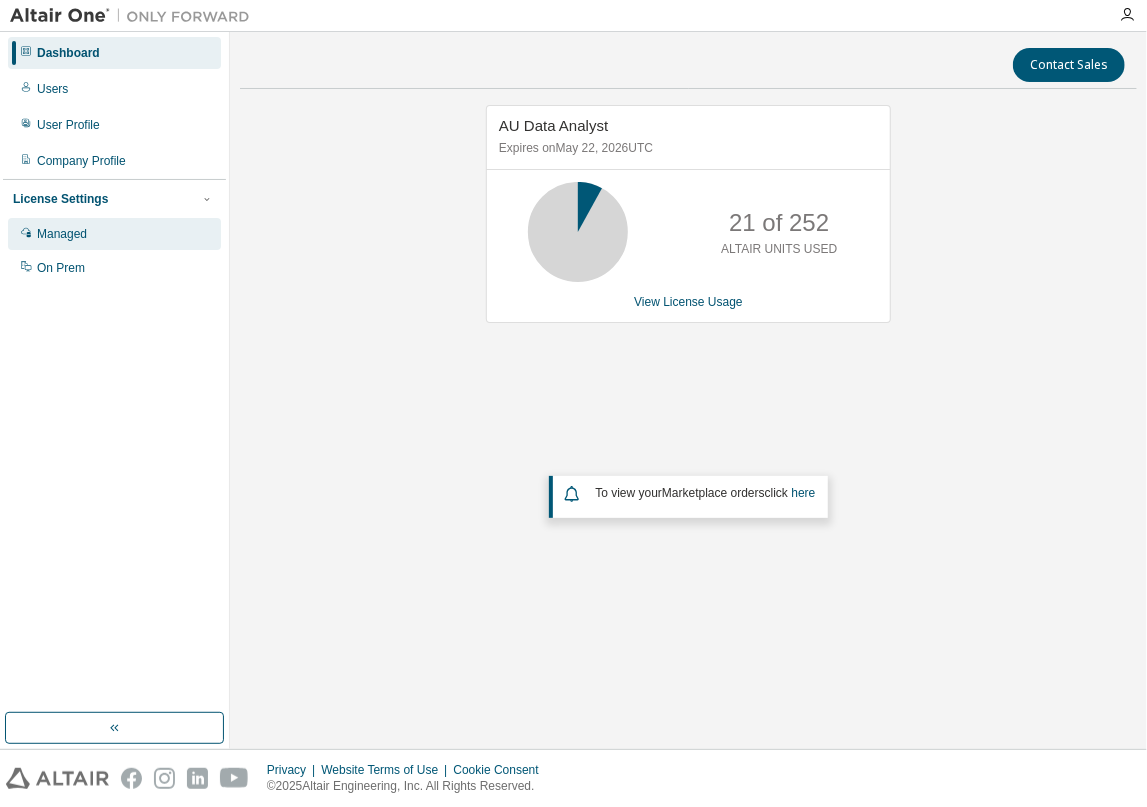 click on "Managed" at bounding box center (62, 234) 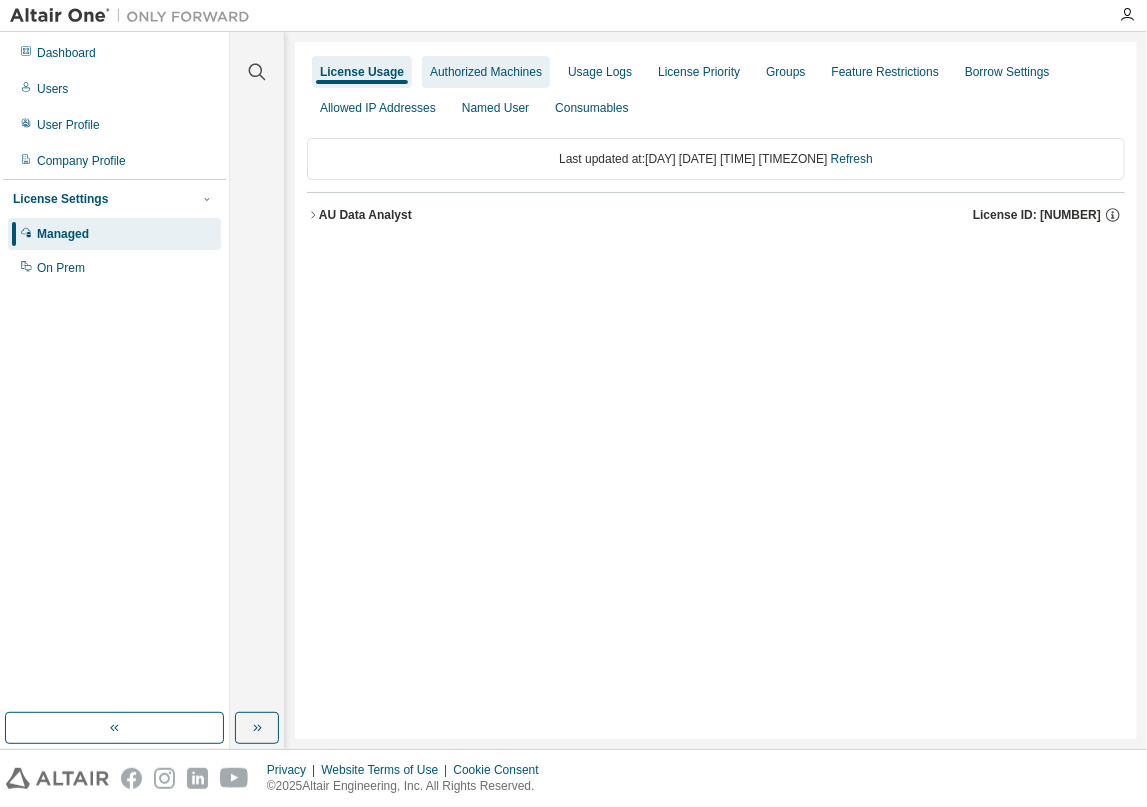 click on "Authorized Machines" at bounding box center (486, 72) 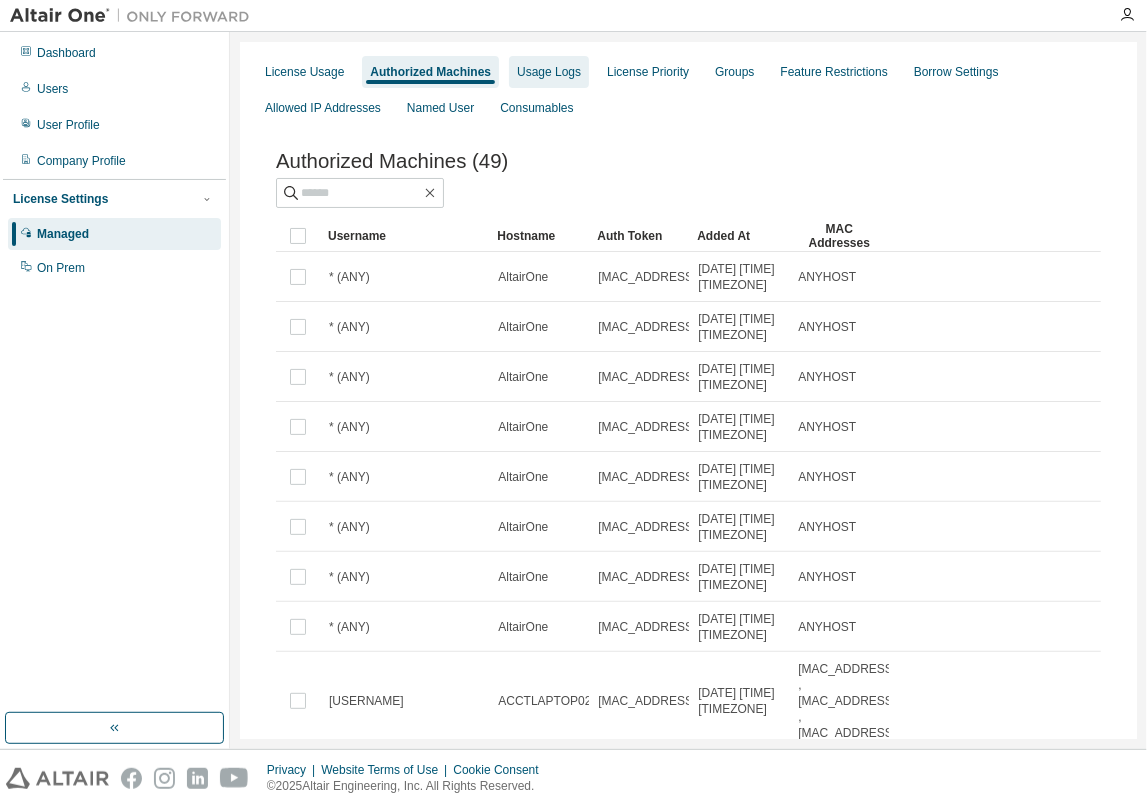 click on "Usage Logs" at bounding box center (549, 72) 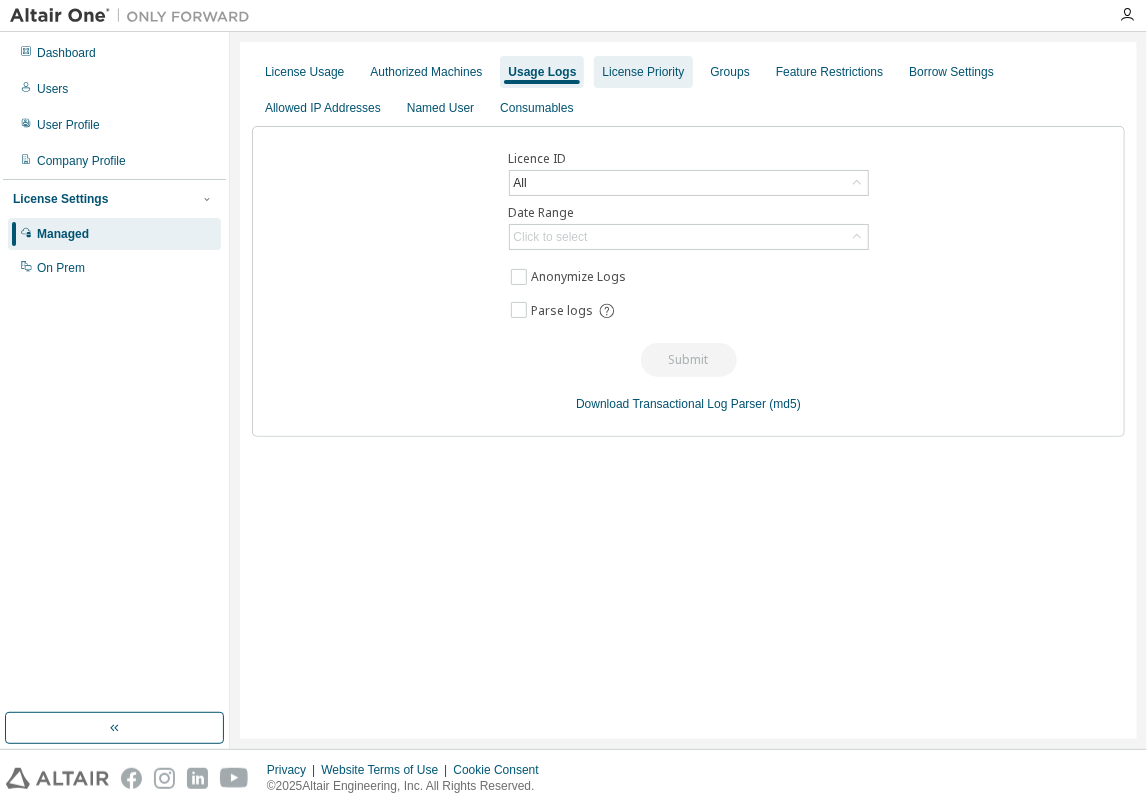 click on "License Priority" at bounding box center [643, 72] 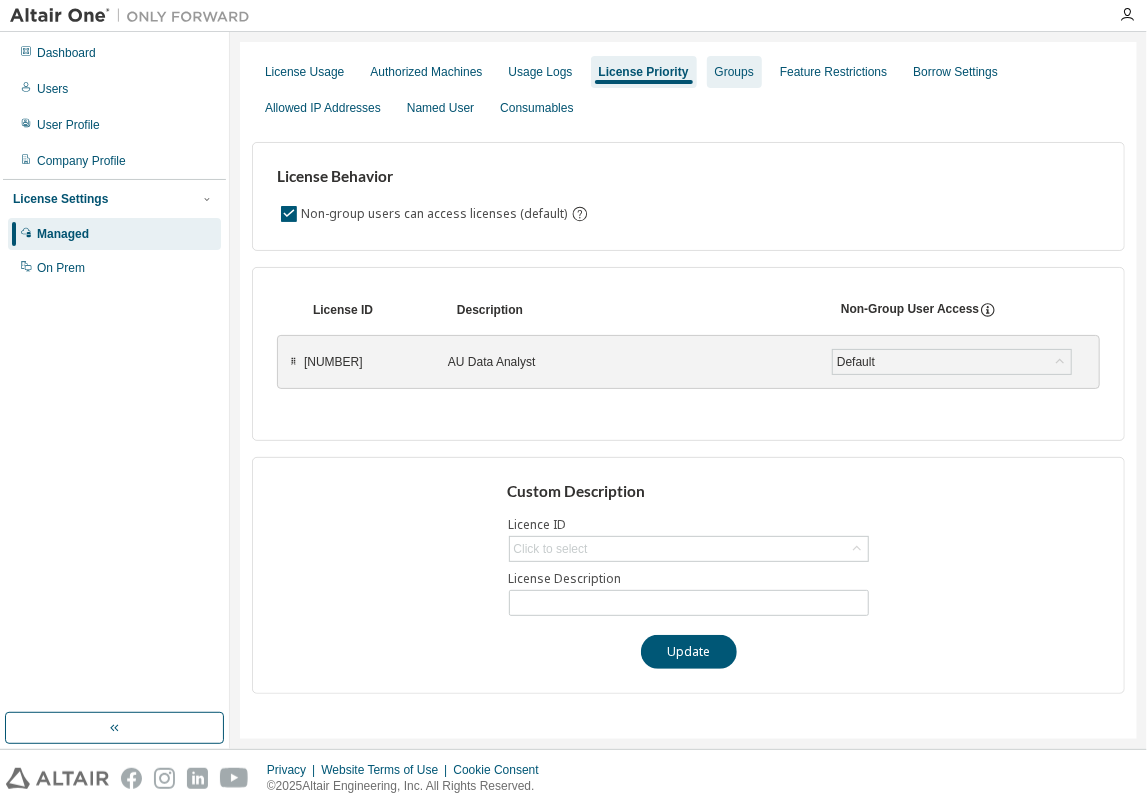 click on "Groups" at bounding box center [734, 72] 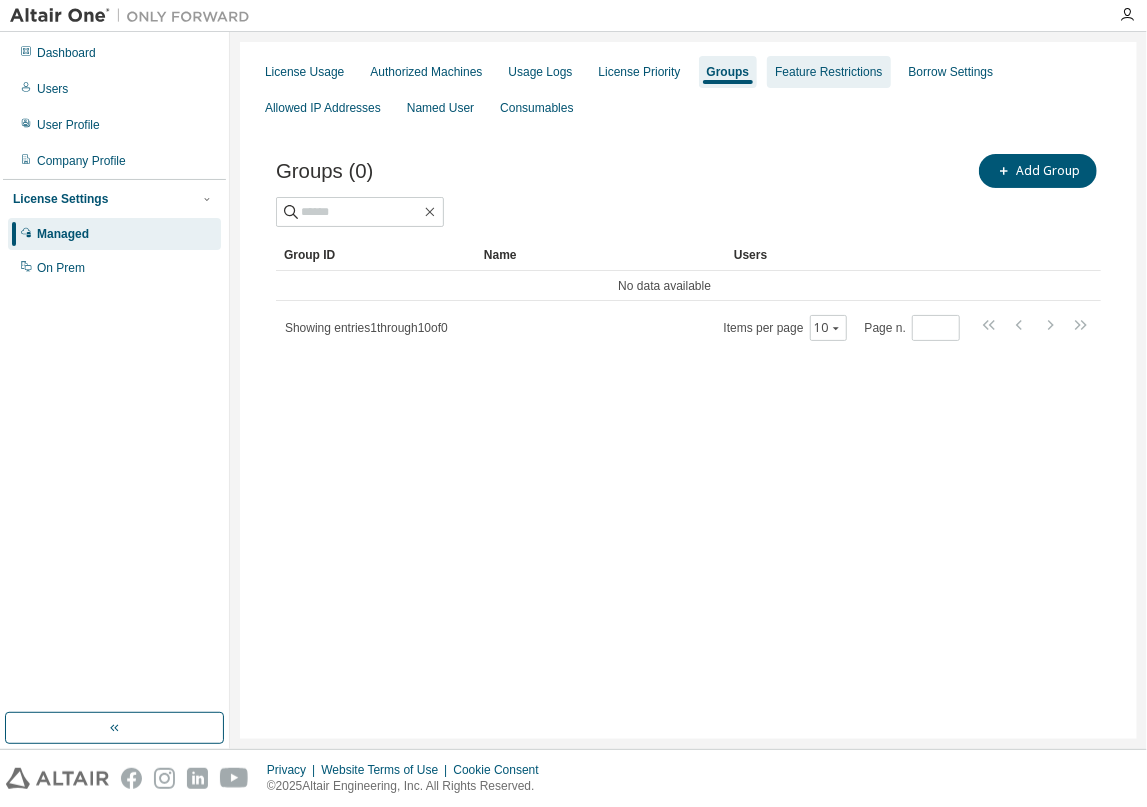 click on "Feature Restrictions" at bounding box center [828, 72] 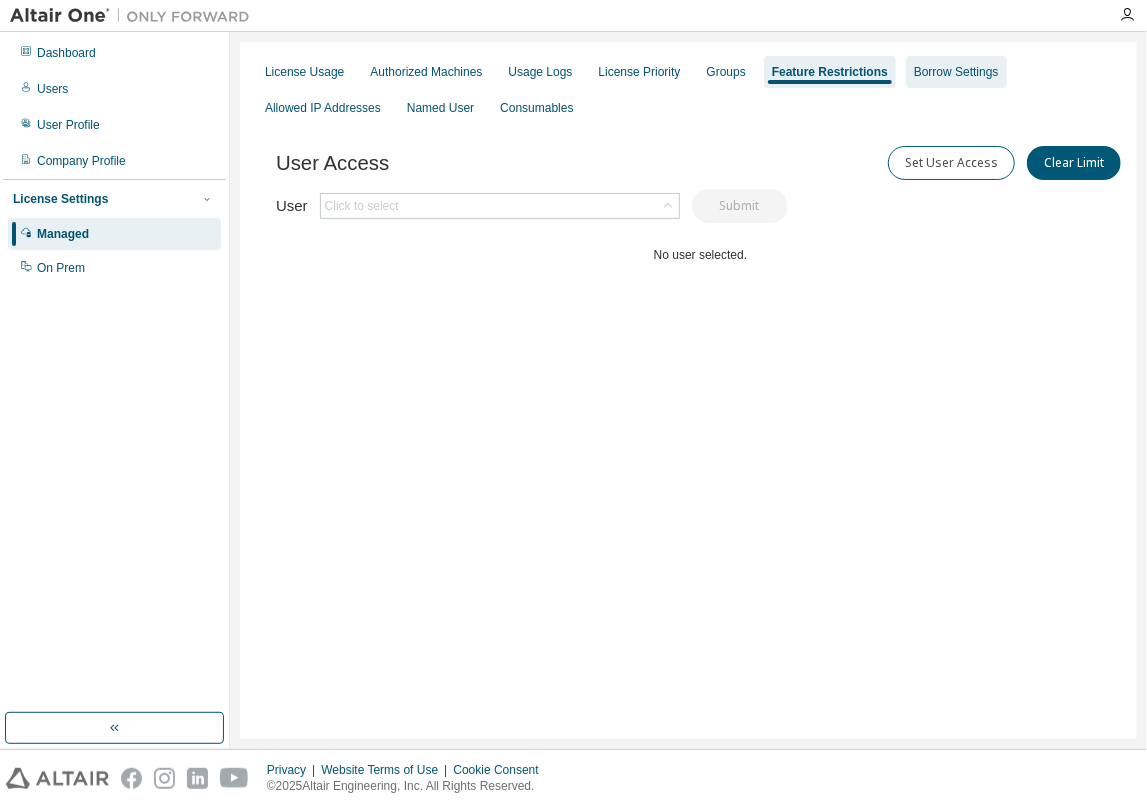click on "Borrow Settings" at bounding box center [956, 72] 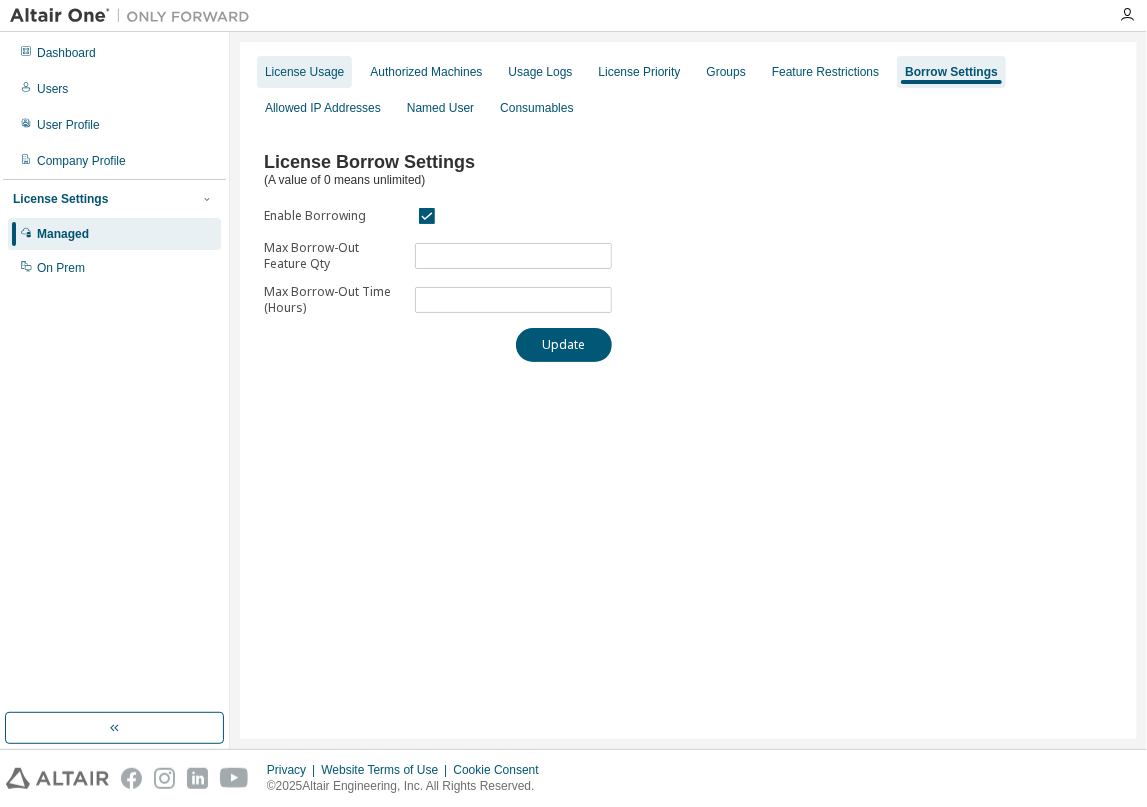click on "License Usage" at bounding box center (304, 72) 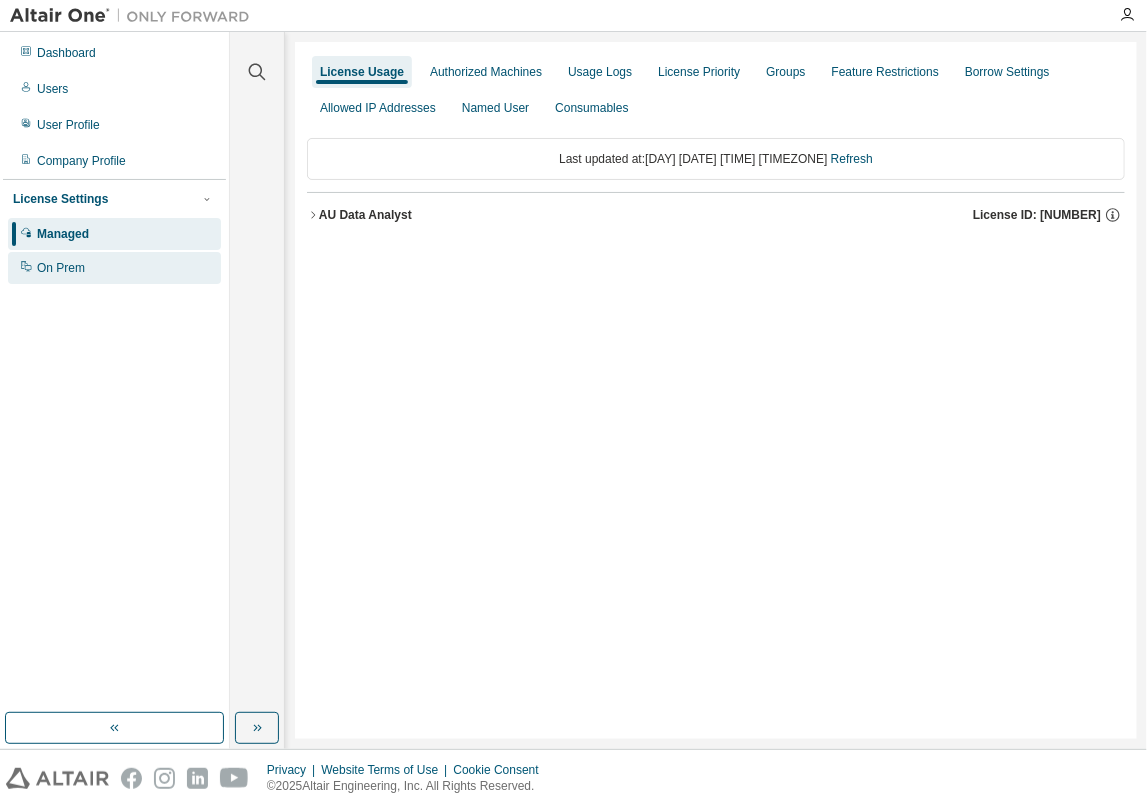 click on "On Prem" at bounding box center (61, 268) 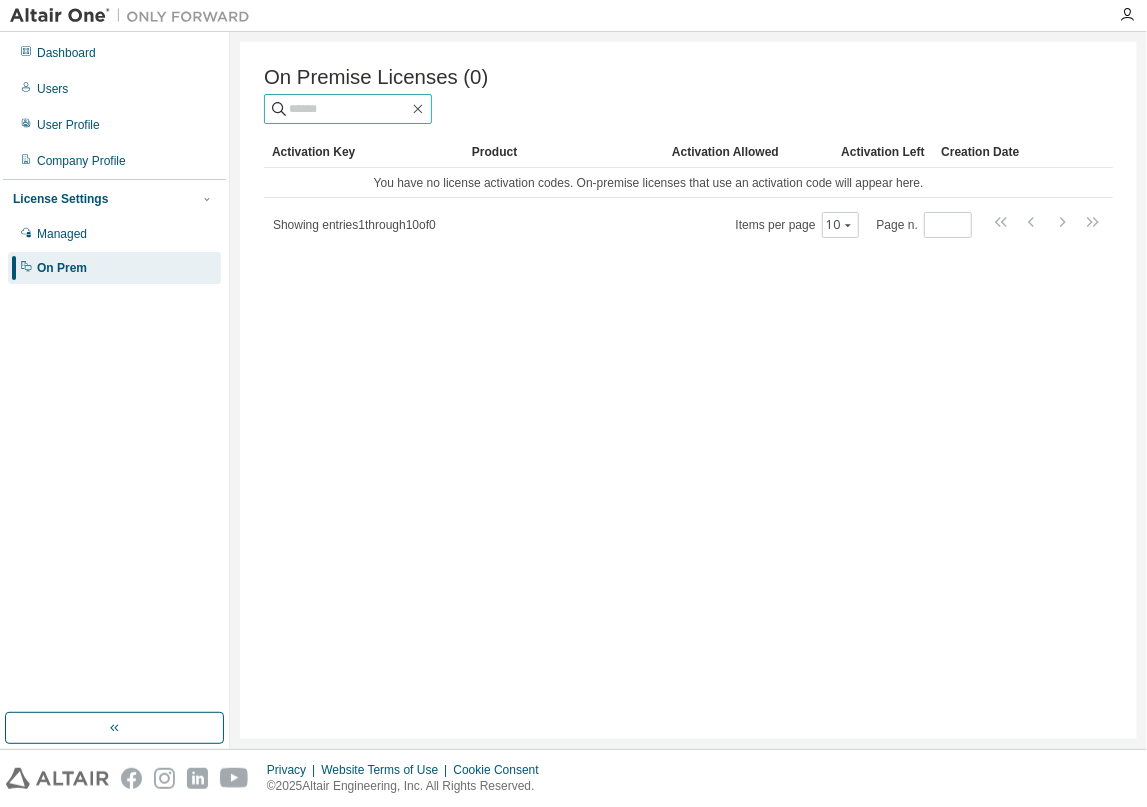 click at bounding box center (349, 109) 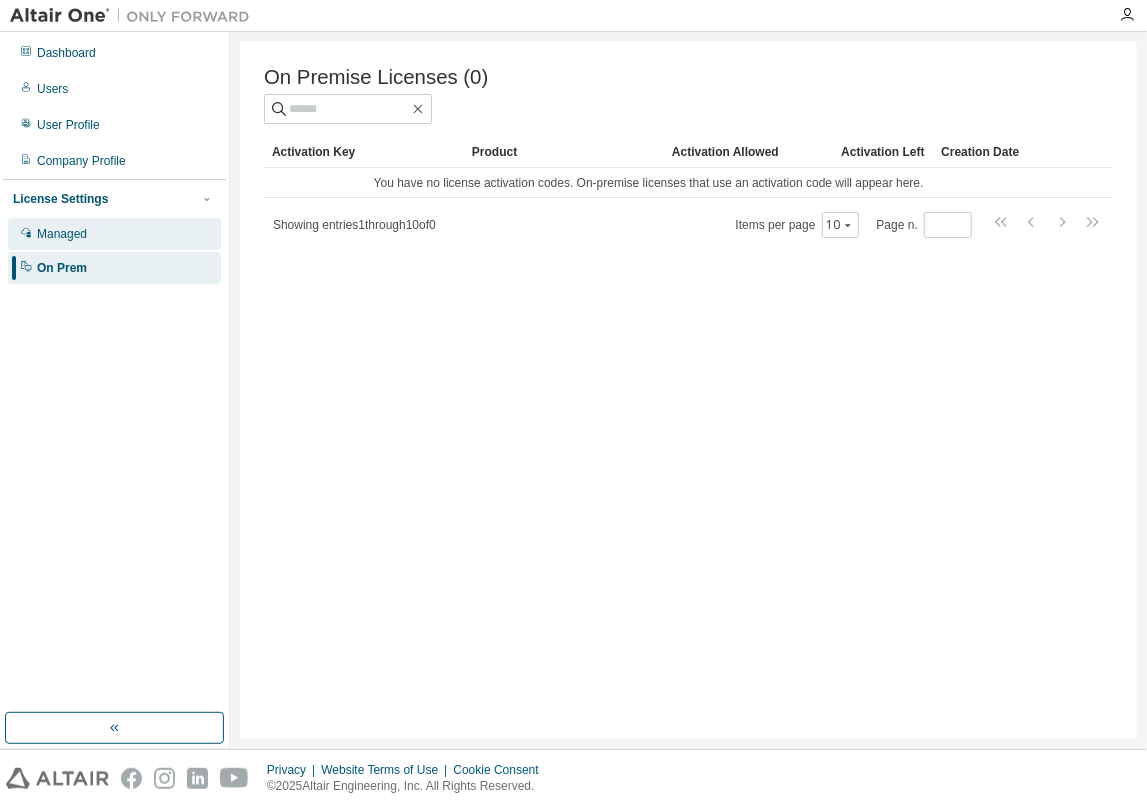 click on "Managed" at bounding box center (114, 234) 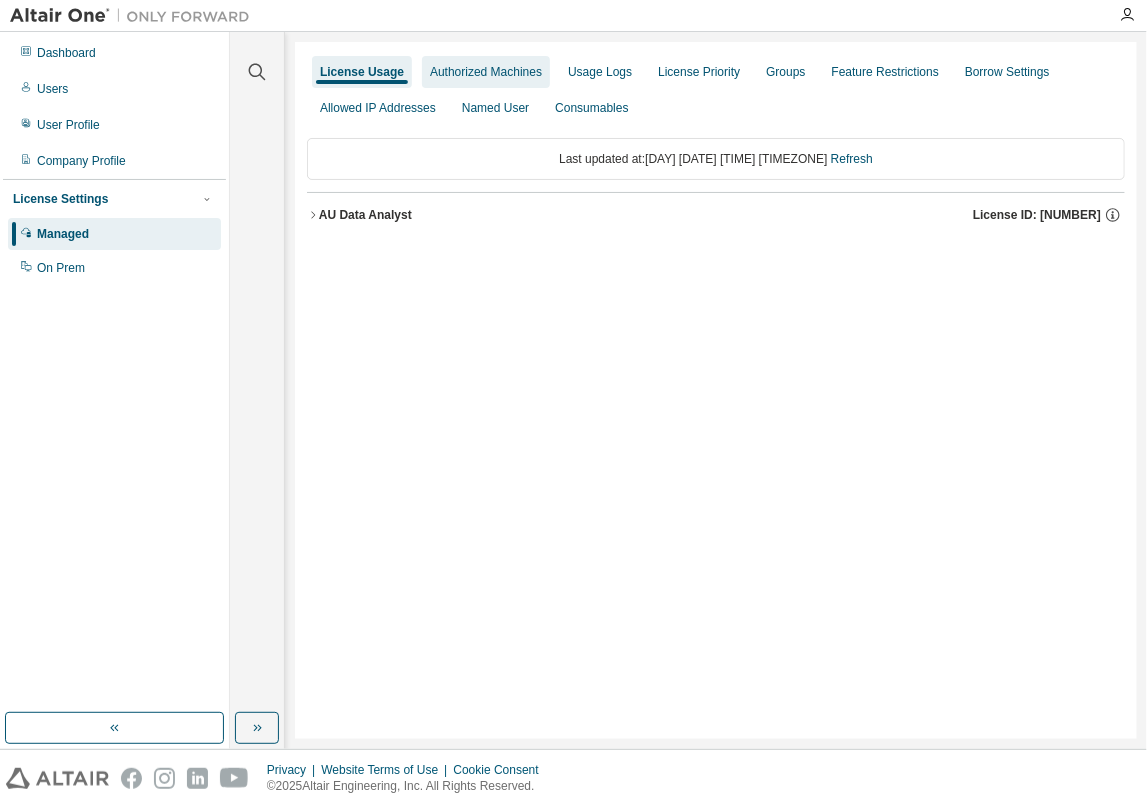 click on "Authorized Machines" at bounding box center (486, 72) 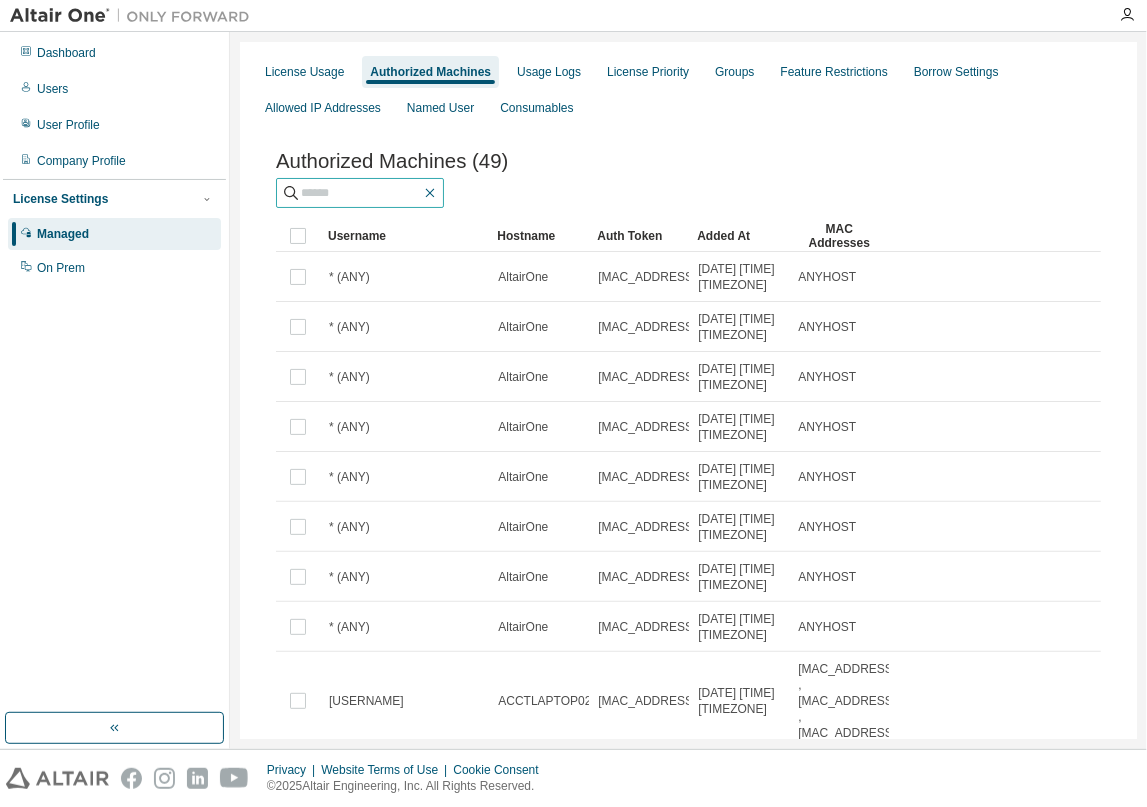 click 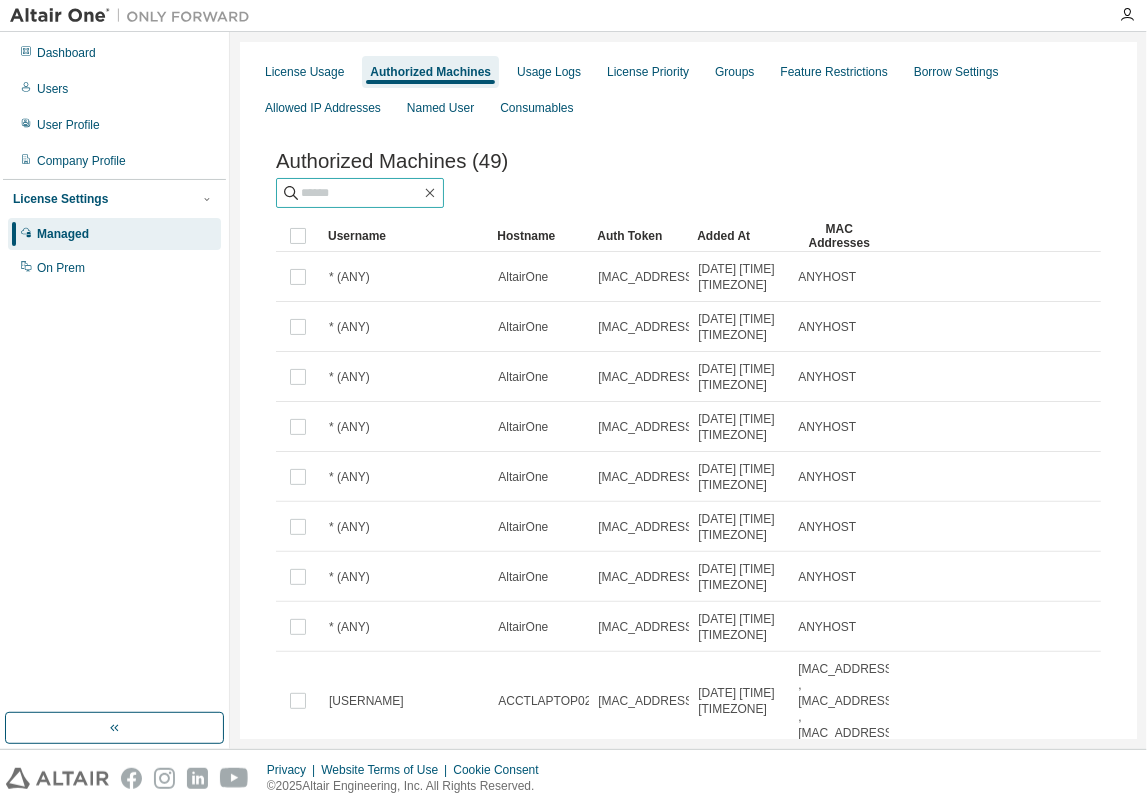 click at bounding box center (361, 193) 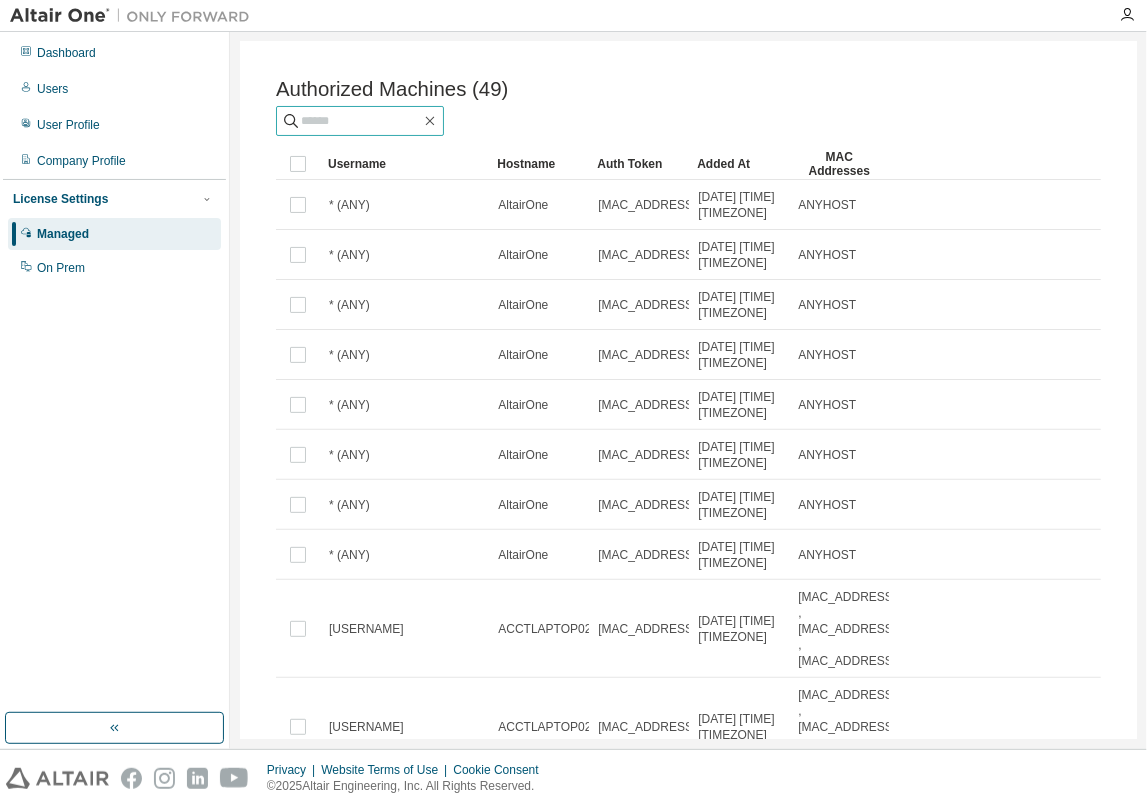 scroll, scrollTop: 0, scrollLeft: 0, axis: both 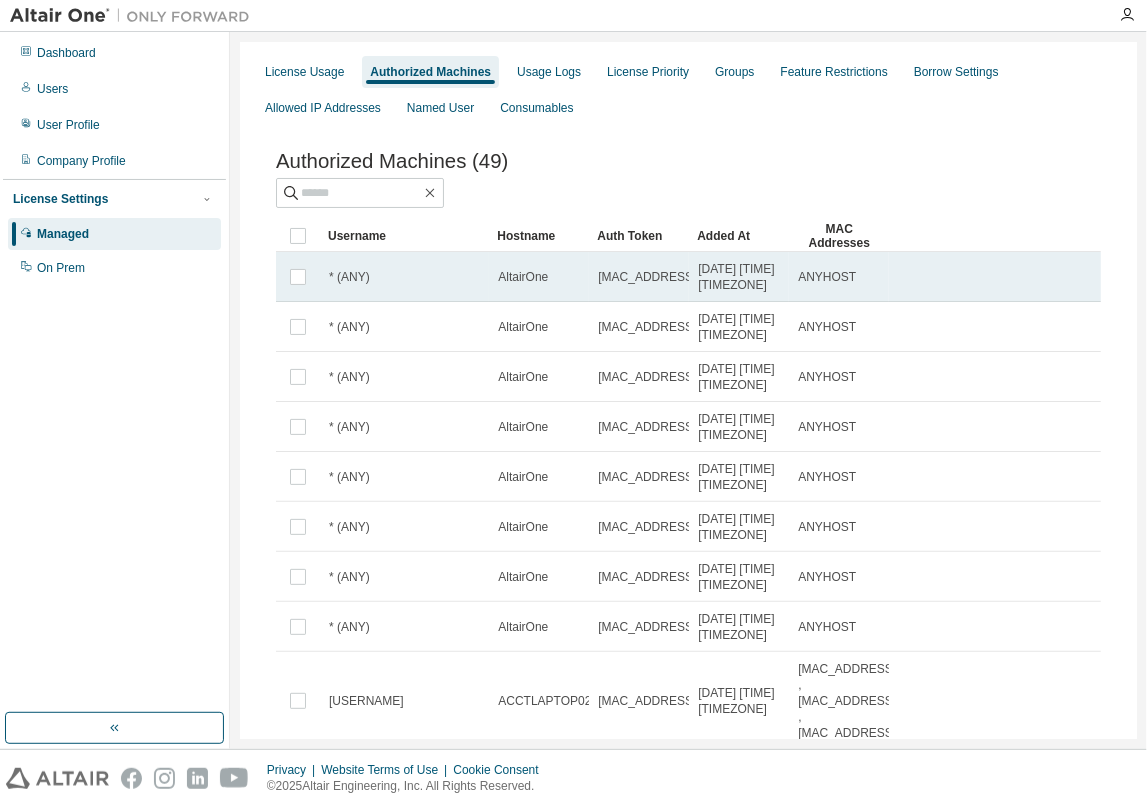 click on "ANYHOST" at bounding box center (827, 277) 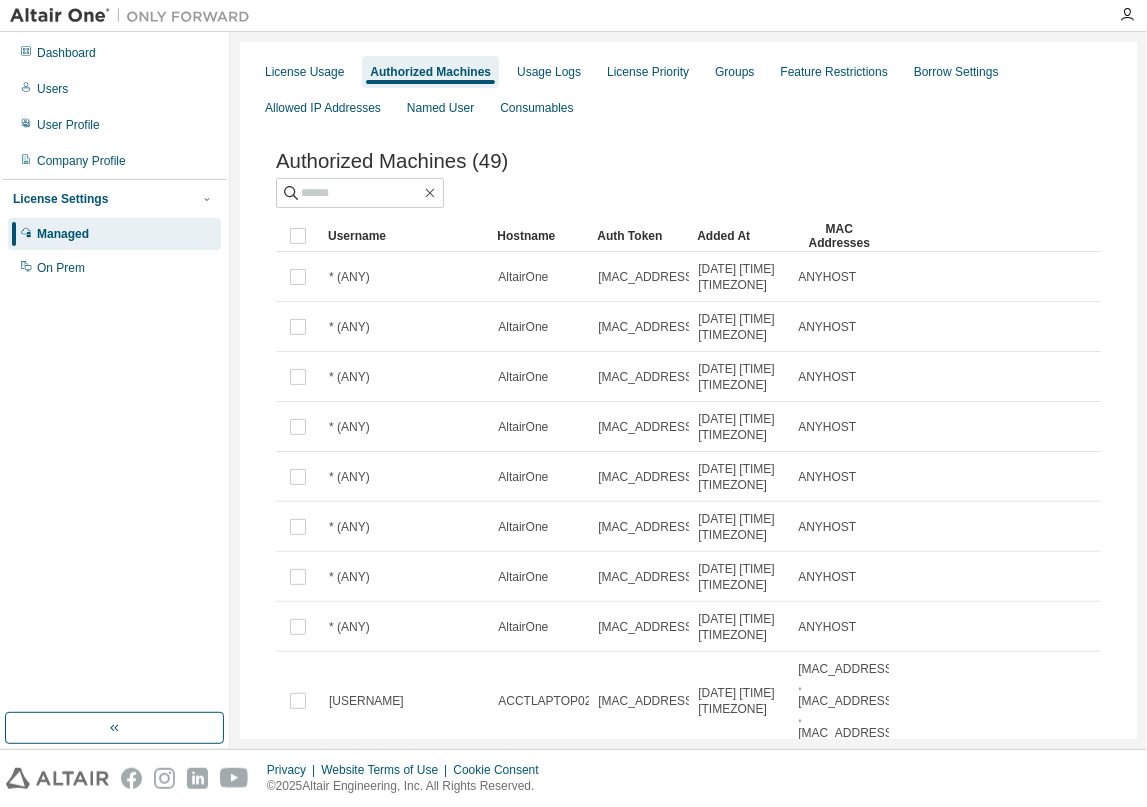 scroll, scrollTop: 345, scrollLeft: 0, axis: vertical 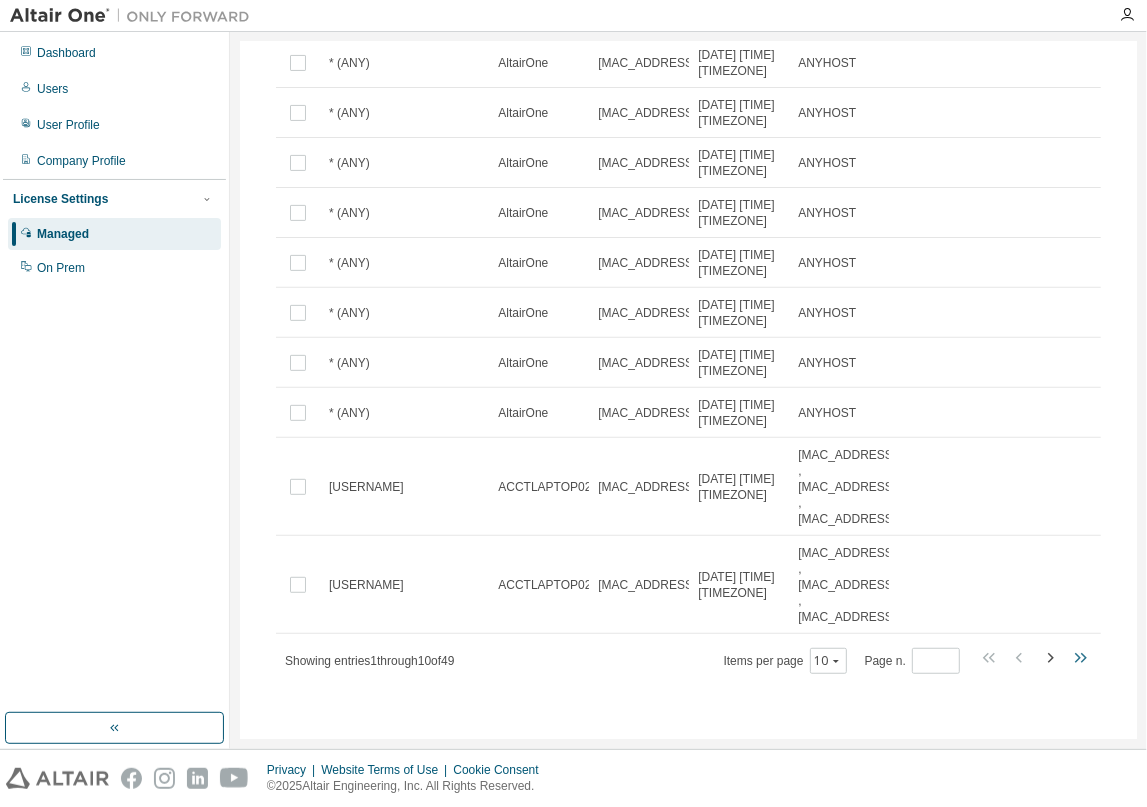 click 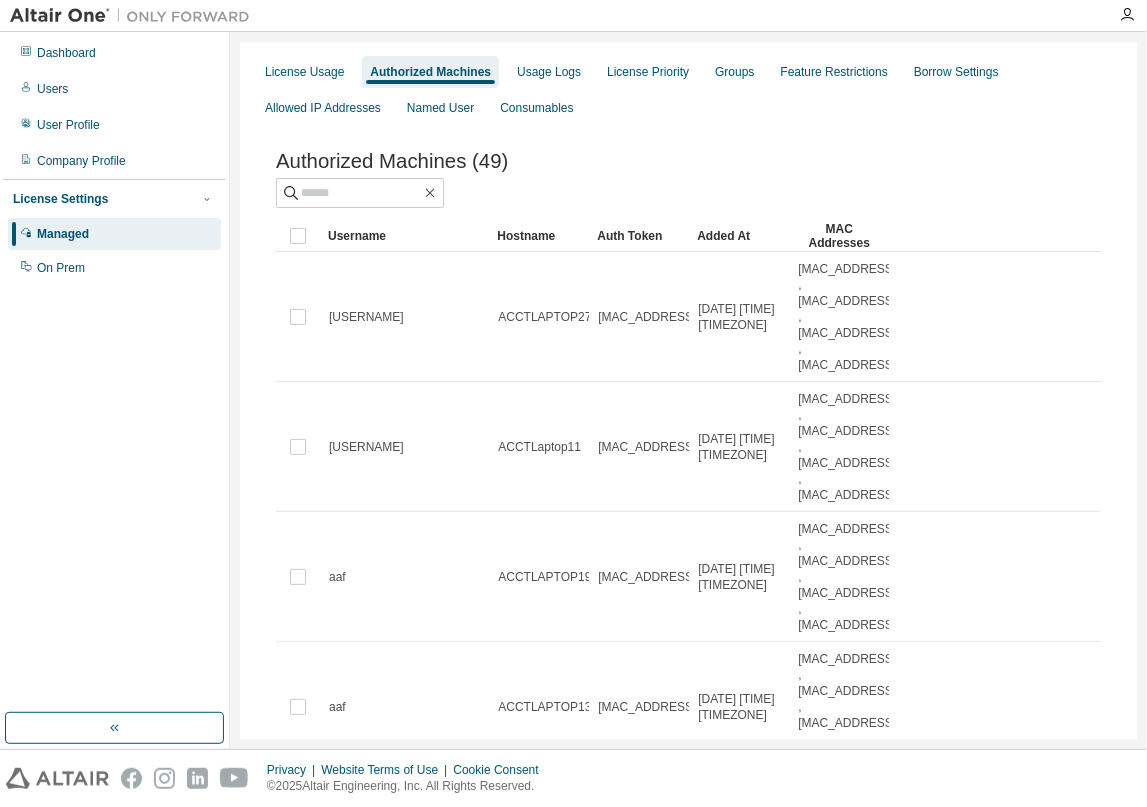 drag, startPoint x: 1150, startPoint y: 417, endPoint x: 1158, endPoint y: 571, distance: 154.20766 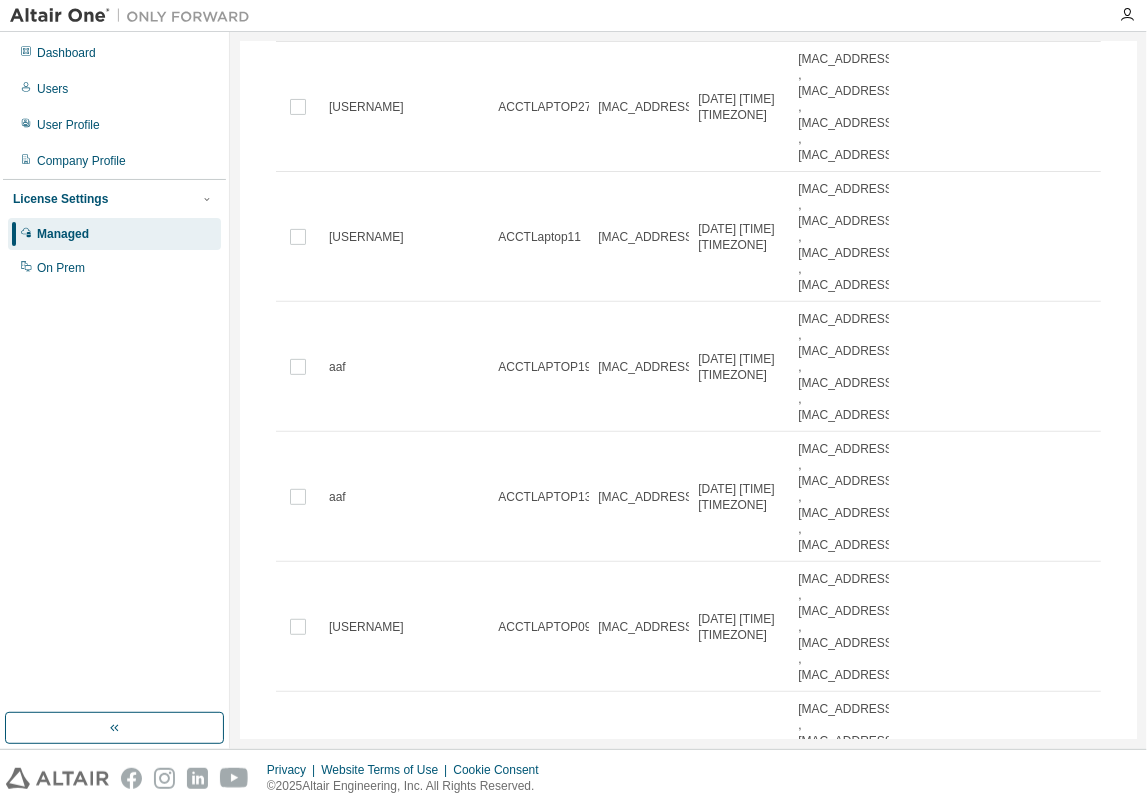scroll, scrollTop: 0, scrollLeft: 0, axis: both 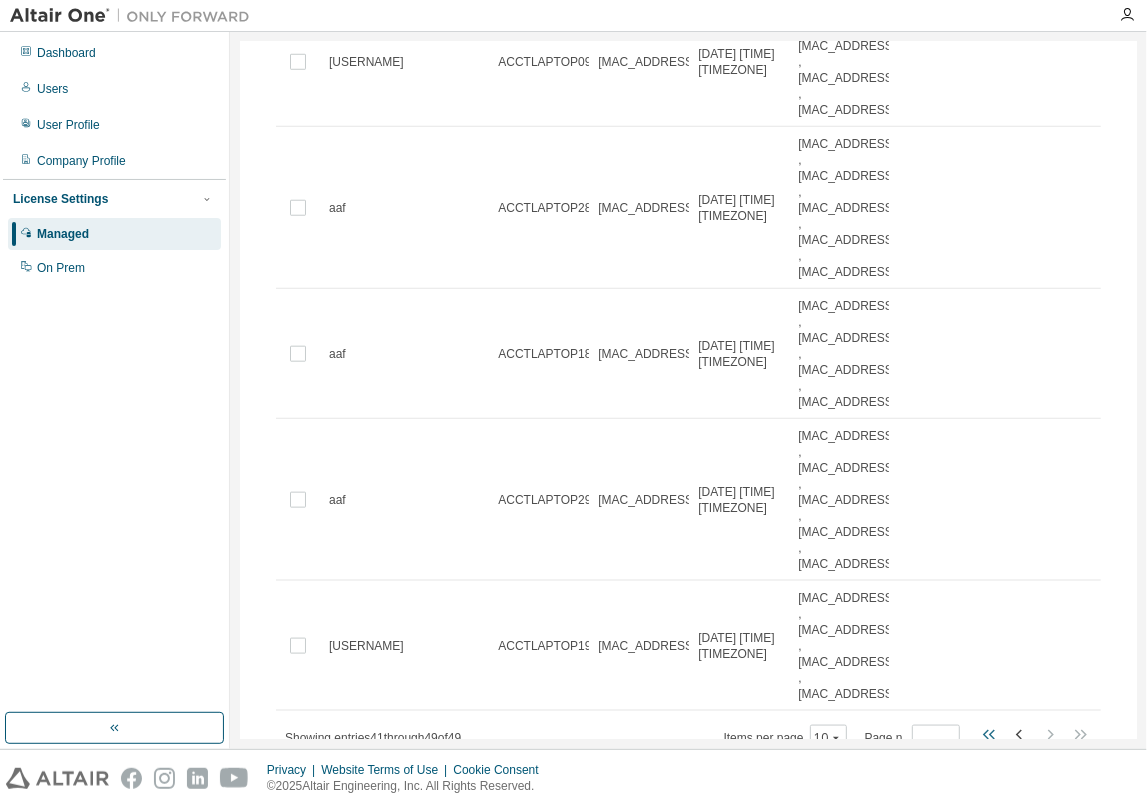 click 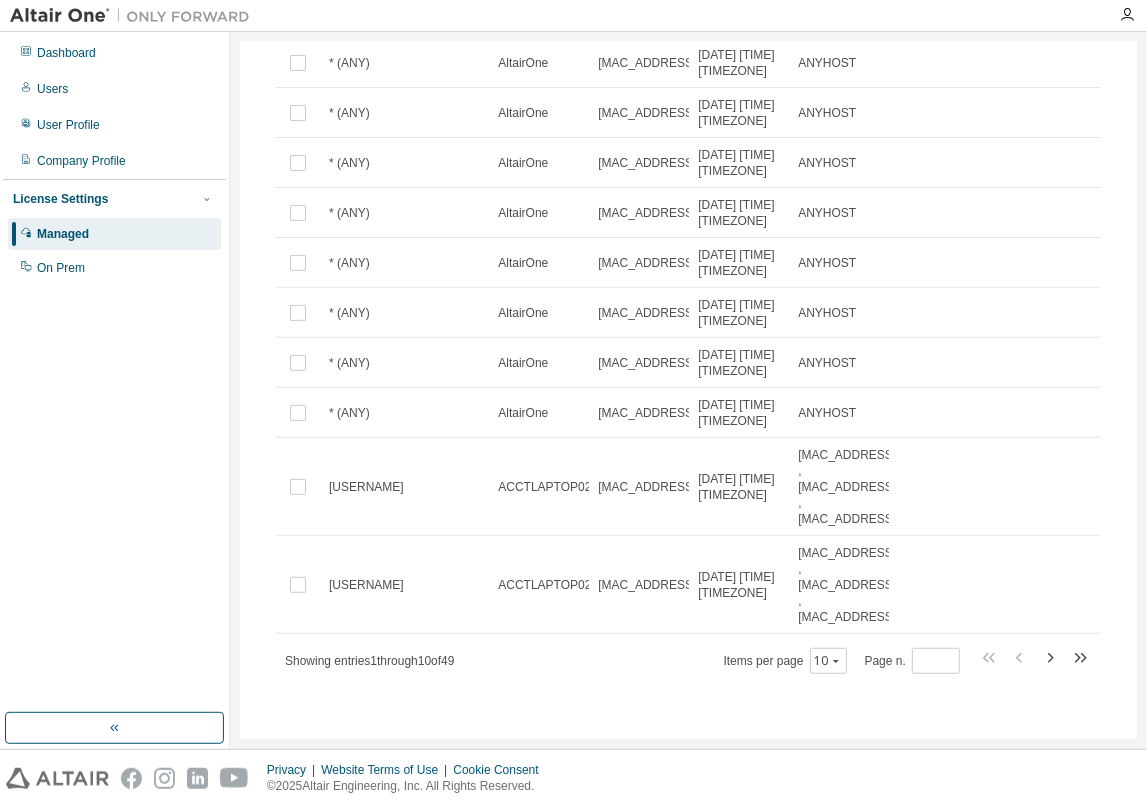 scroll, scrollTop: 345, scrollLeft: 0, axis: vertical 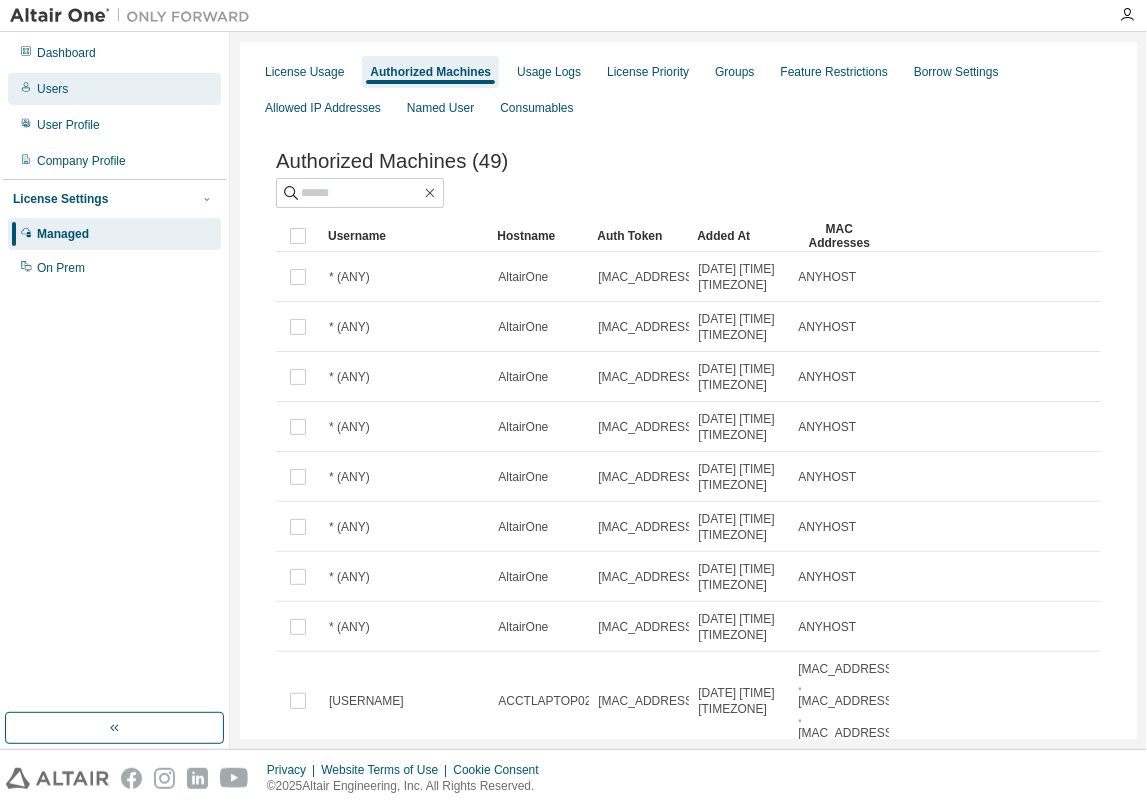 click on "Users" at bounding box center [52, 89] 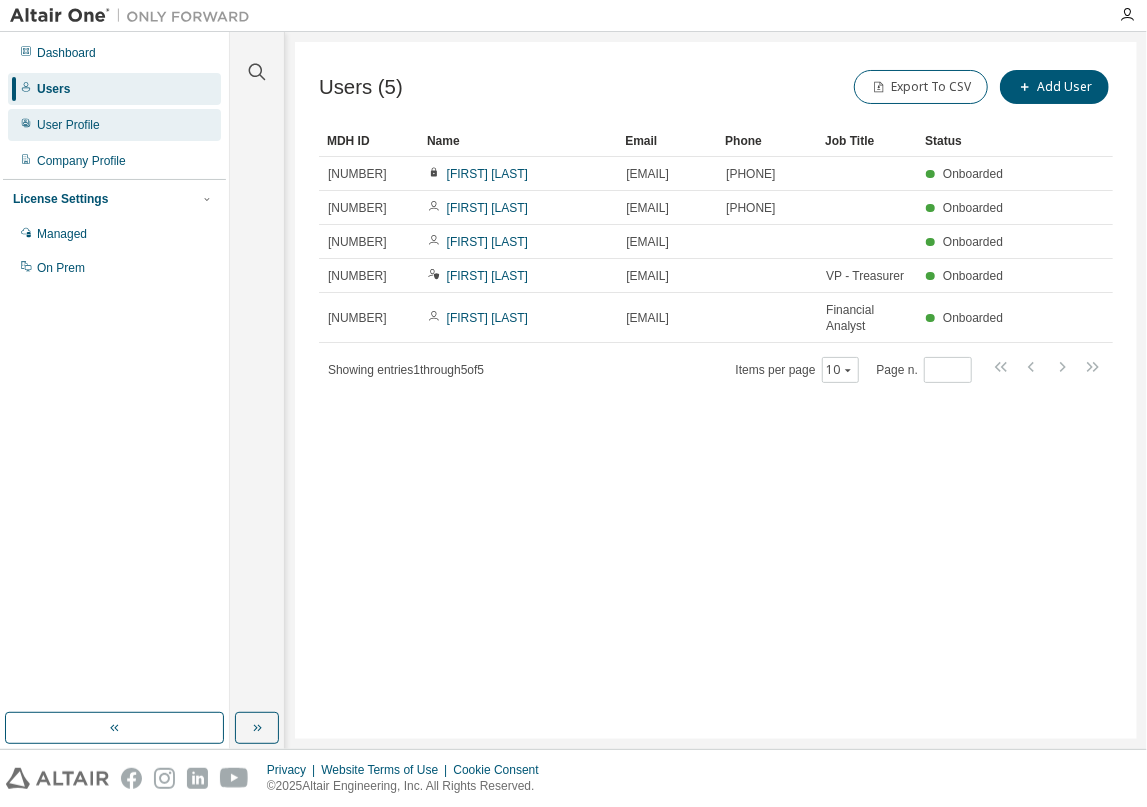 click on "User Profile" at bounding box center [68, 125] 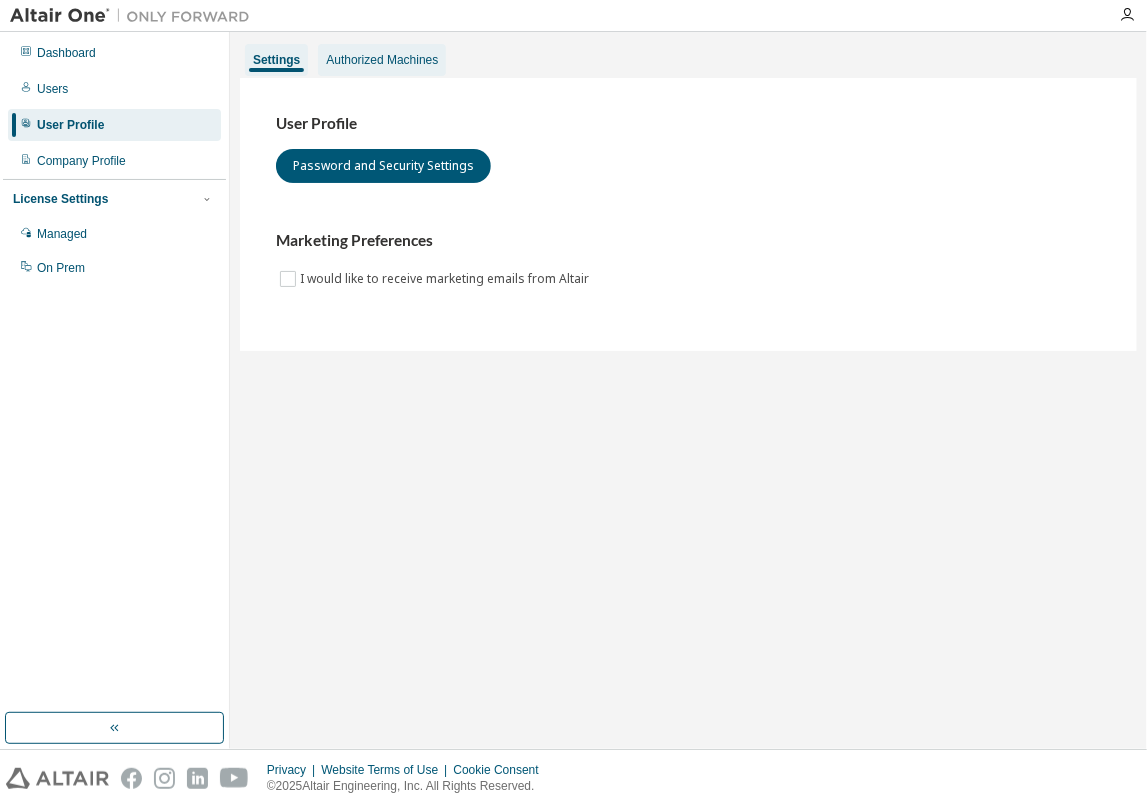 click on "Authorized Machines" at bounding box center [382, 60] 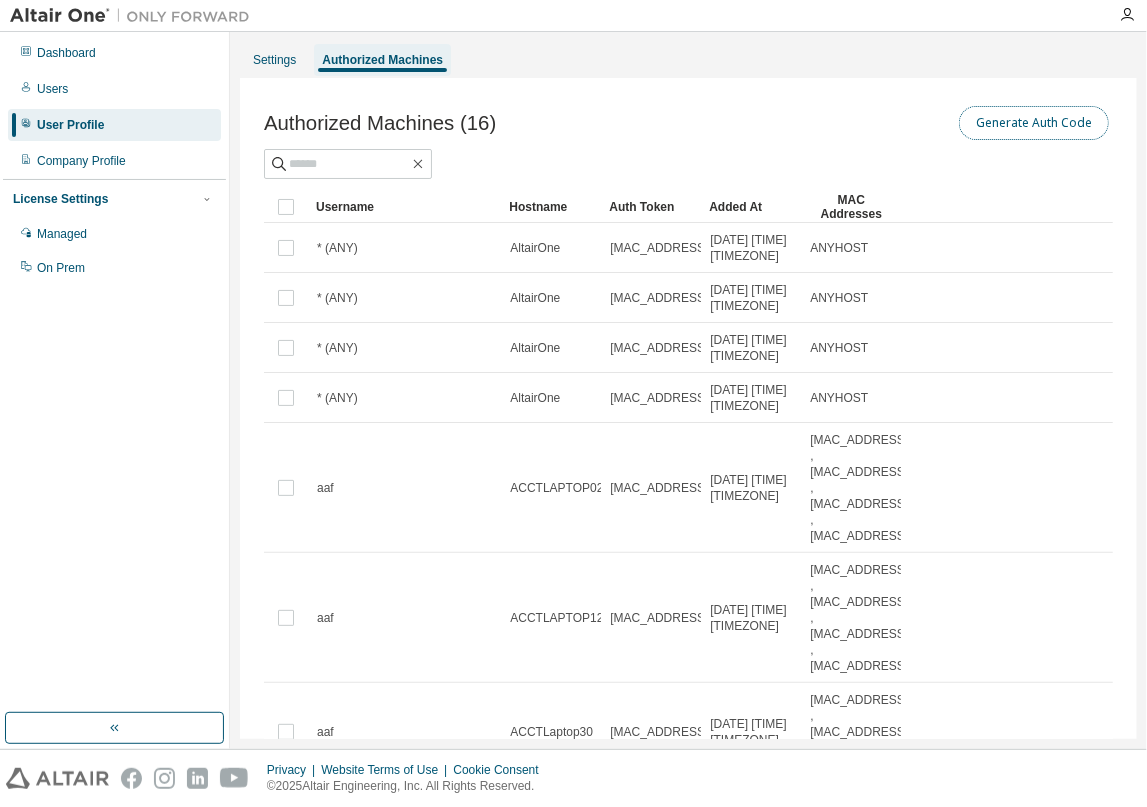 click on "Generate Auth Code" at bounding box center [1034, 123] 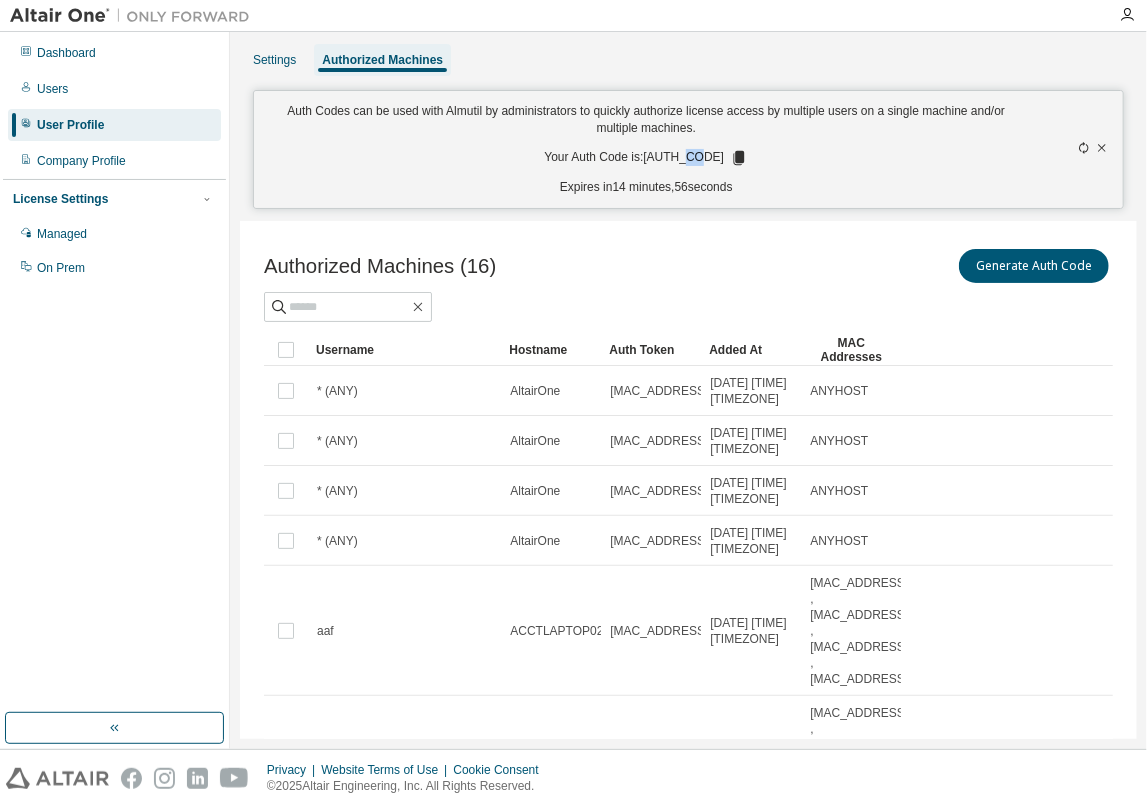 click on "Your Auth Code is:  TEQ65FC8" at bounding box center [646, 158] 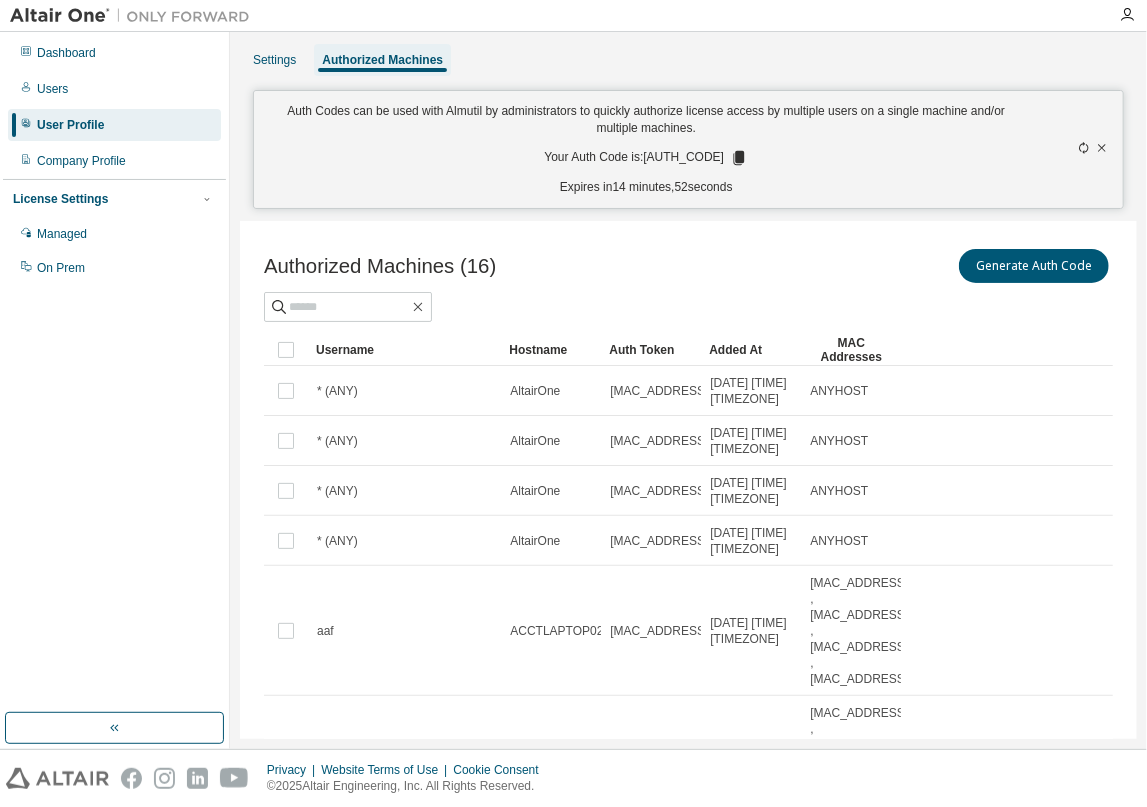 click on "Your Auth Code is:  TEQ65FC8" at bounding box center (646, 158) 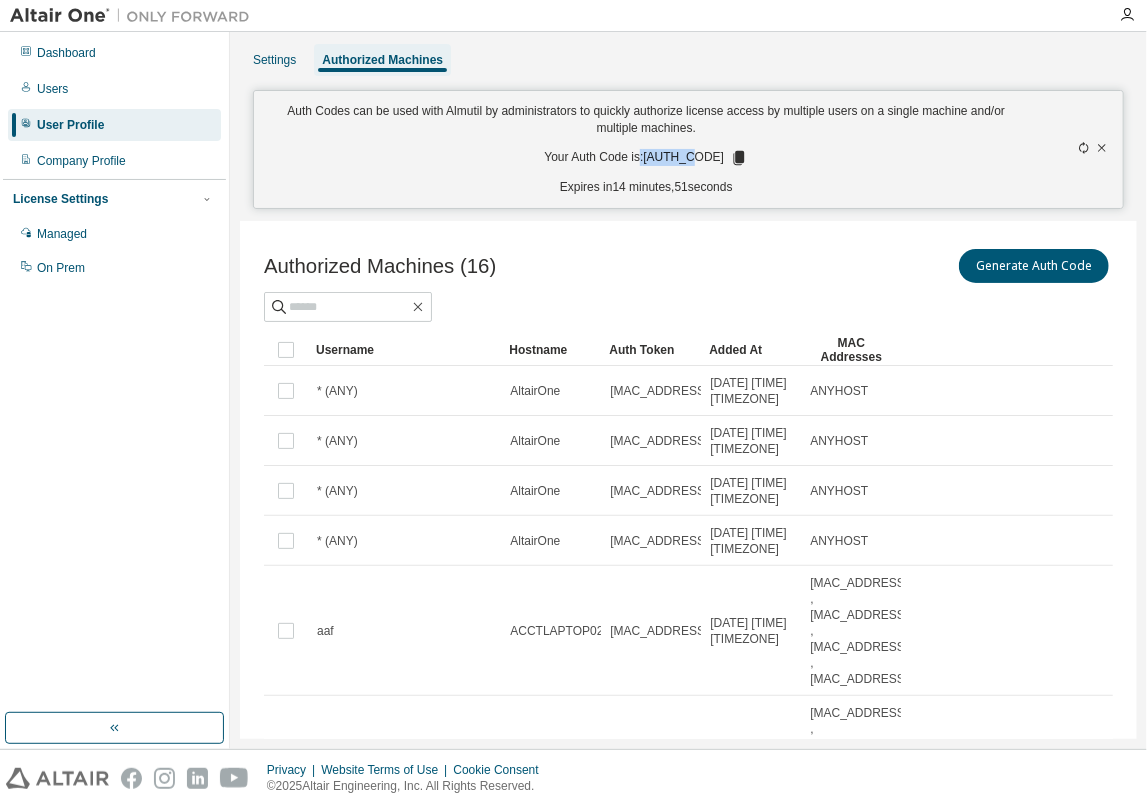 drag, startPoint x: 645, startPoint y: 157, endPoint x: 702, endPoint y: 153, distance: 57.14018 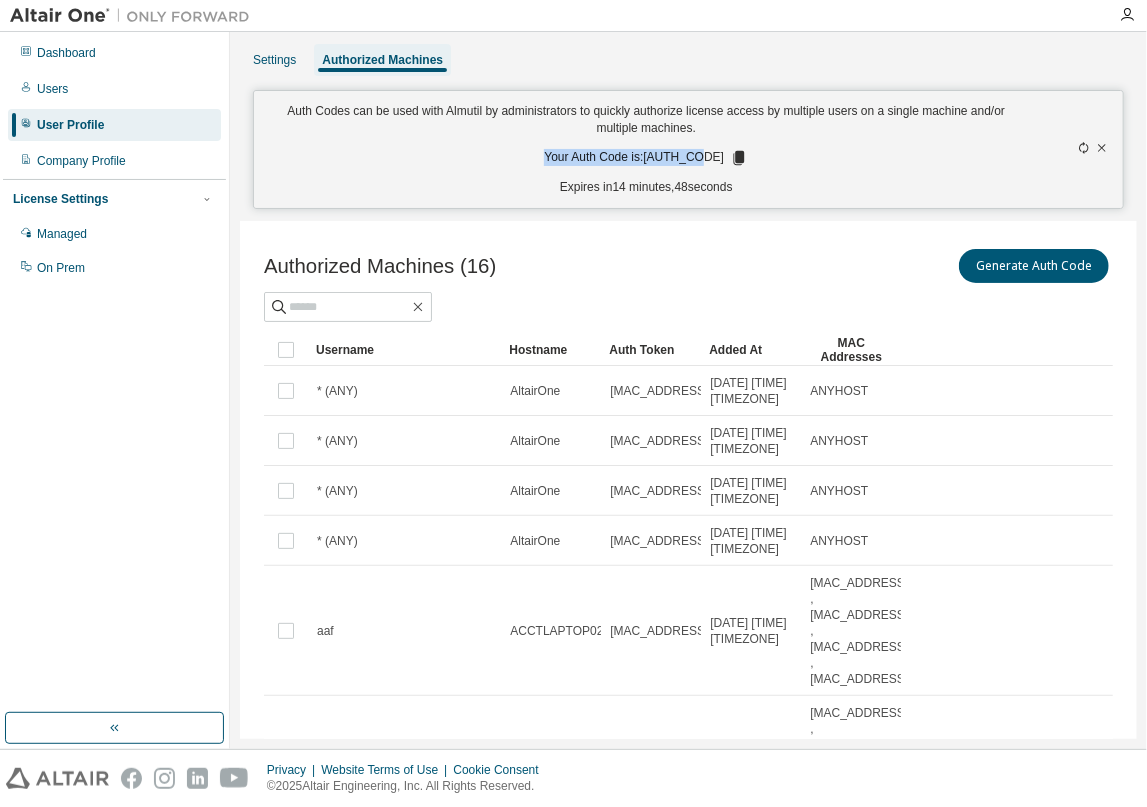 drag, startPoint x: 554, startPoint y: 155, endPoint x: 706, endPoint y: 155, distance: 152 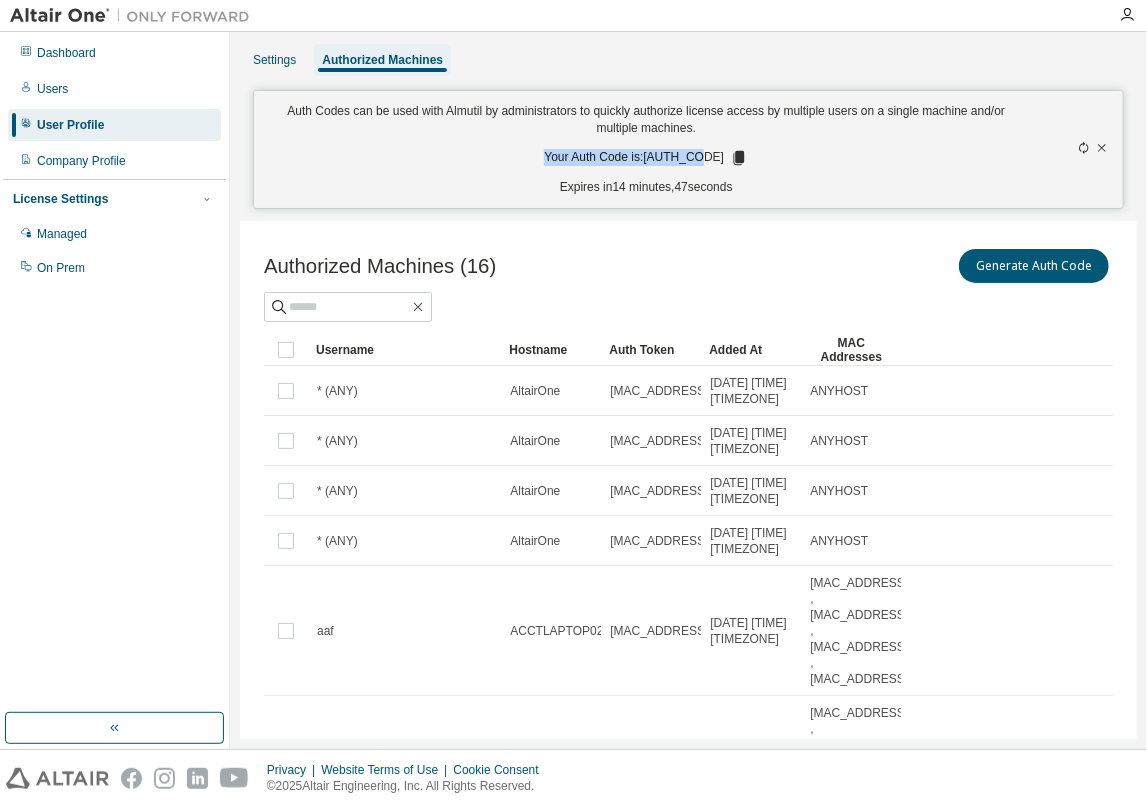 copy on "Your Auth Code is:  TEQ65FC8" 